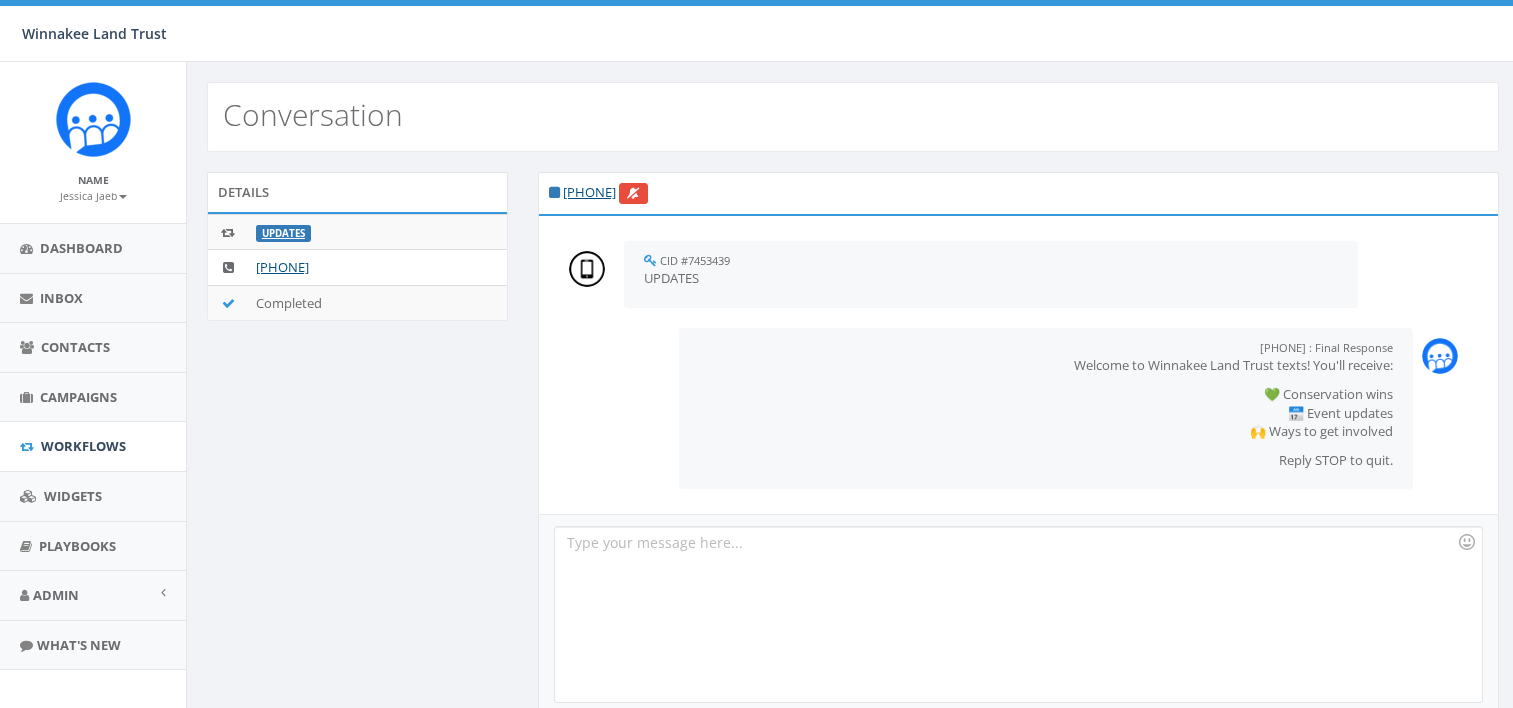 scroll, scrollTop: 0, scrollLeft: 0, axis: both 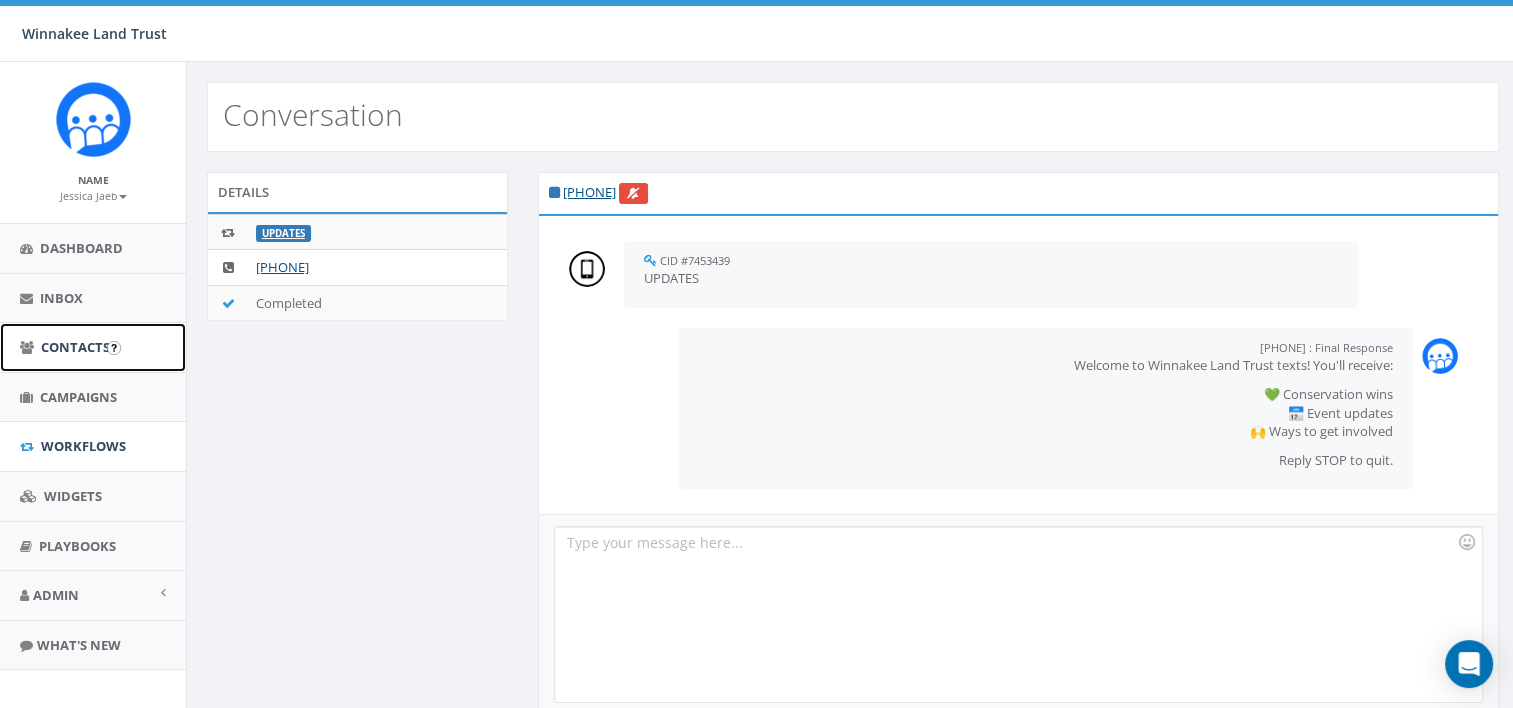 click on "Contacts" at bounding box center (75, 347) 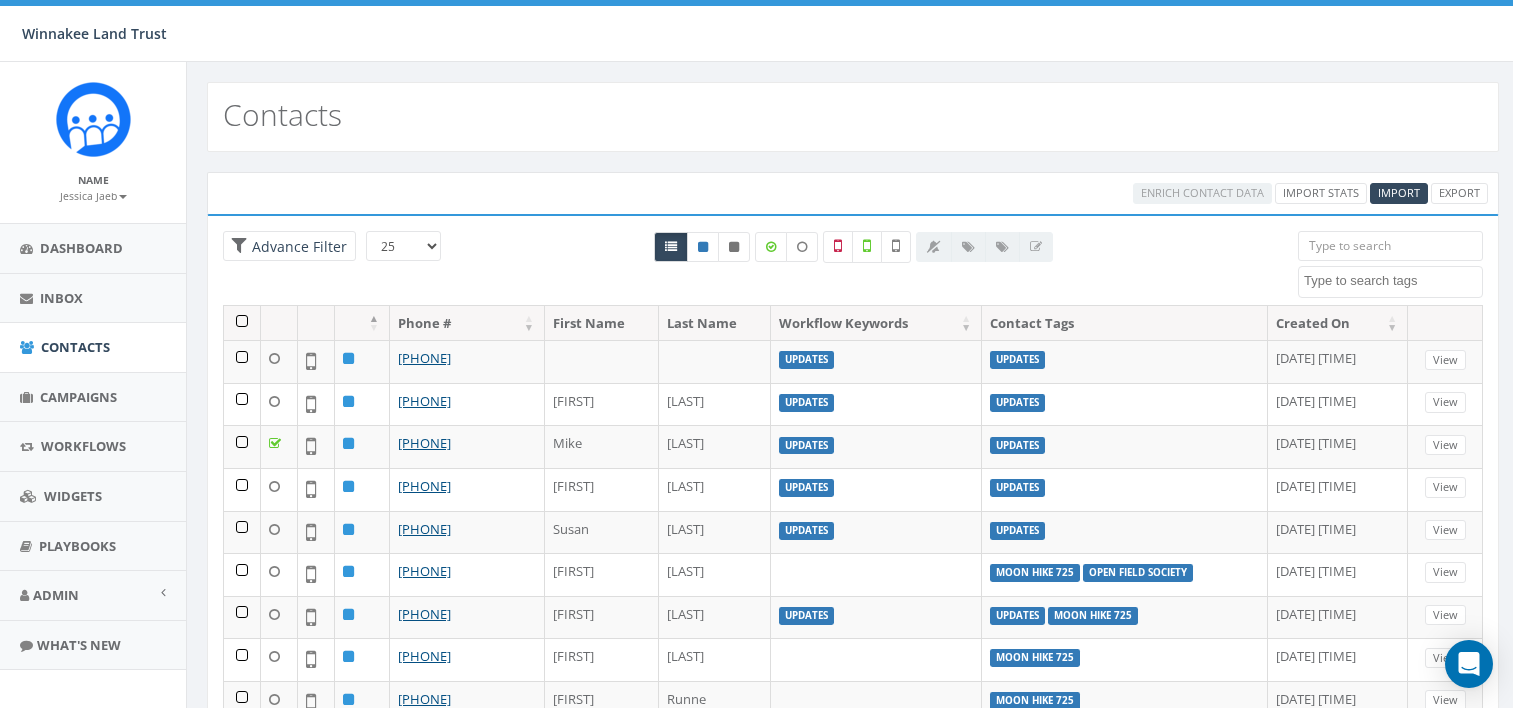 scroll, scrollTop: 0, scrollLeft: 0, axis: both 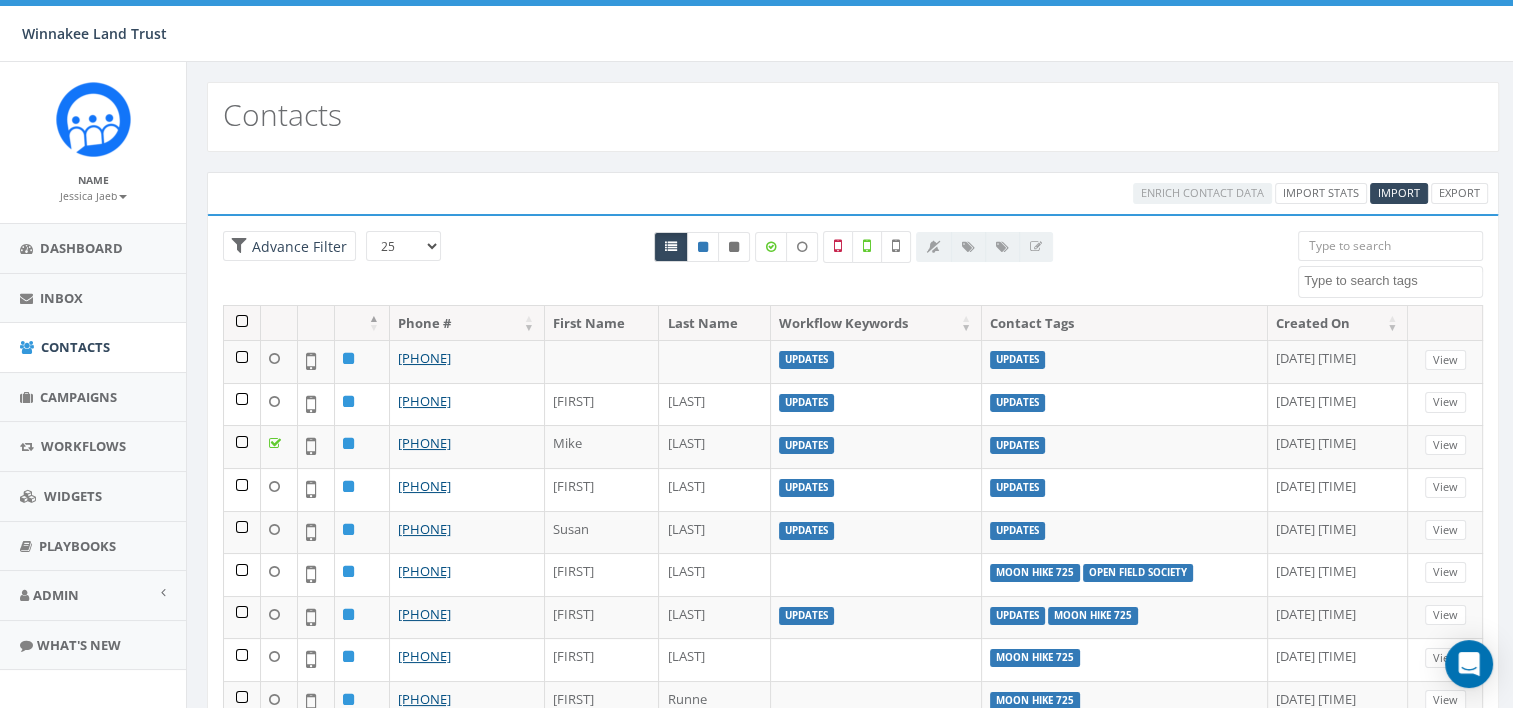 click at bounding box center [1393, 281] 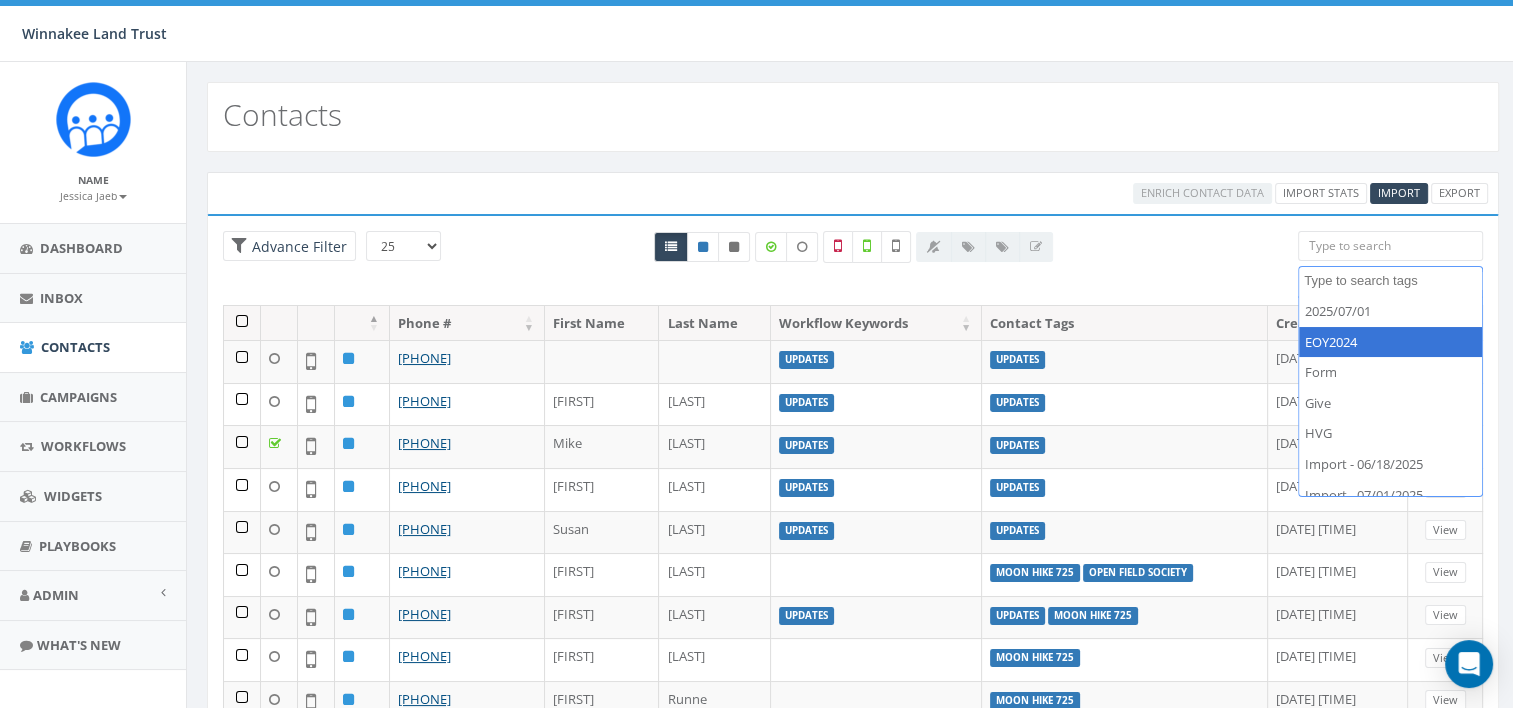 scroll, scrollTop: 411, scrollLeft: 0, axis: vertical 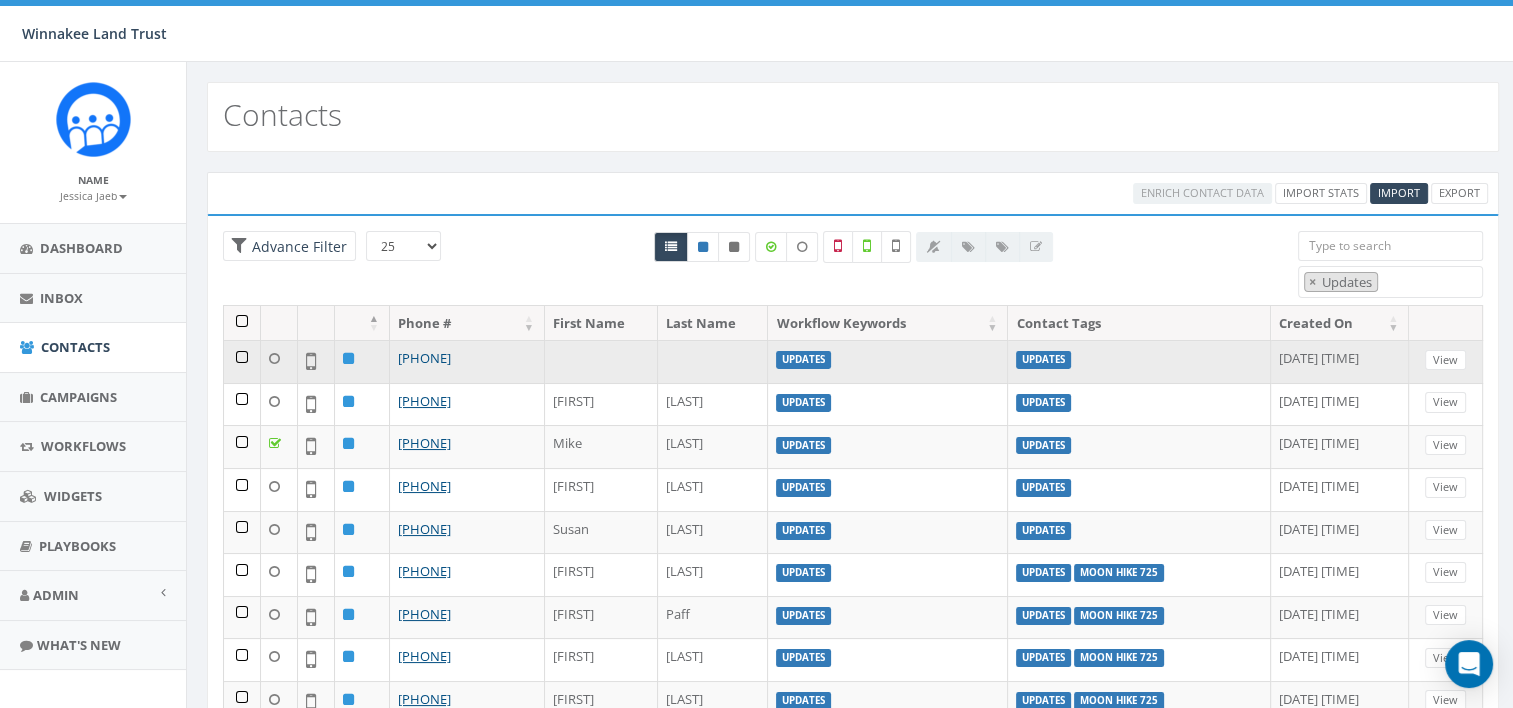 drag, startPoint x: 509, startPoint y: 362, endPoint x: 415, endPoint y: 353, distance: 94.42987 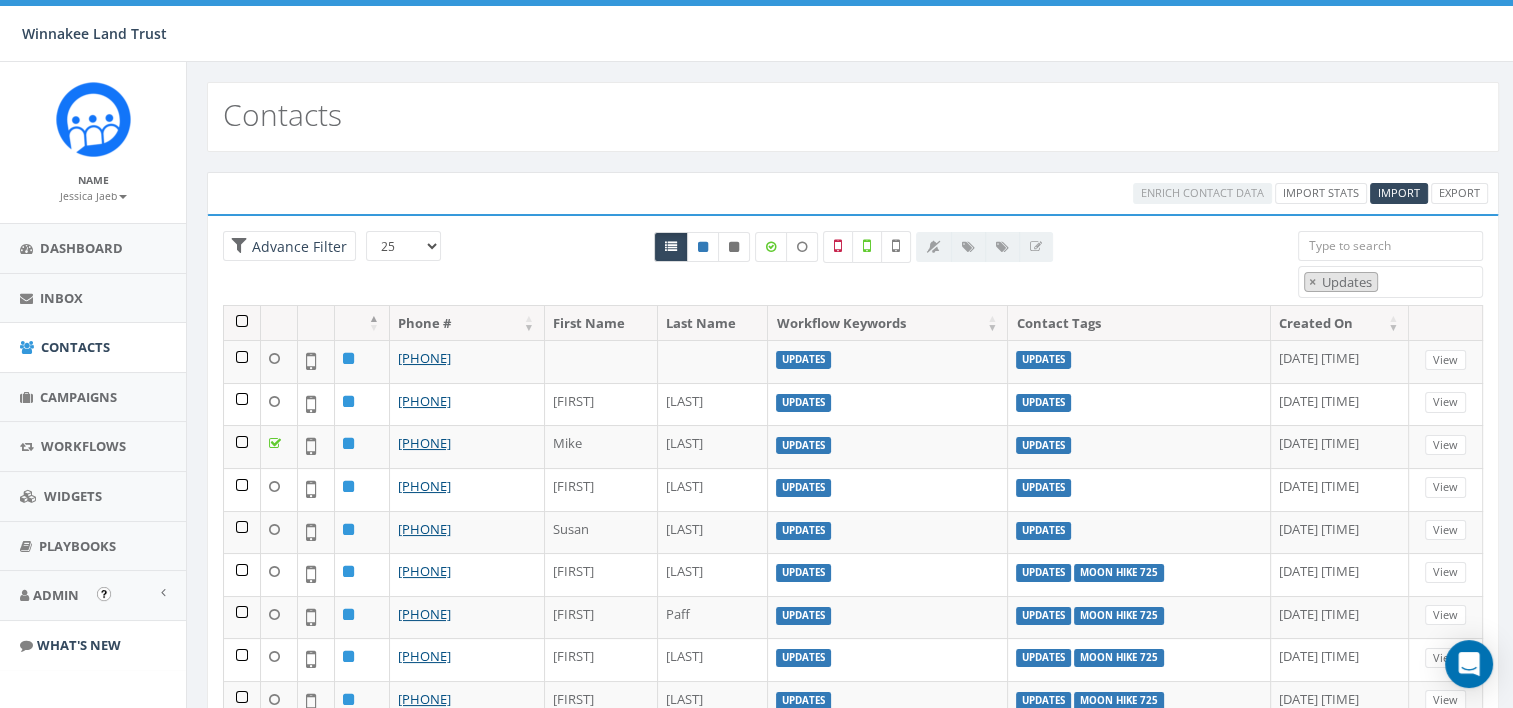 scroll, scrollTop: 255, scrollLeft: 0, axis: vertical 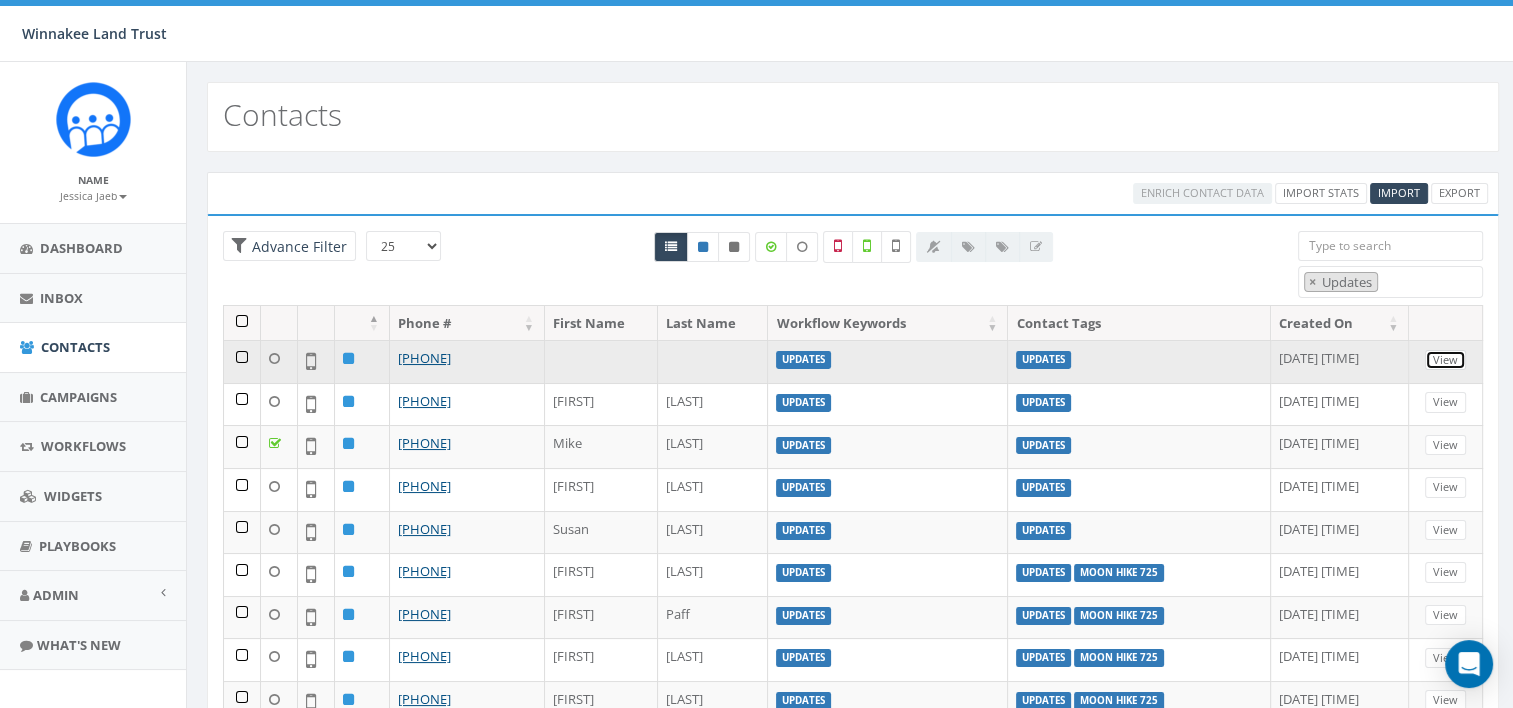 click on "View" at bounding box center (1445, 360) 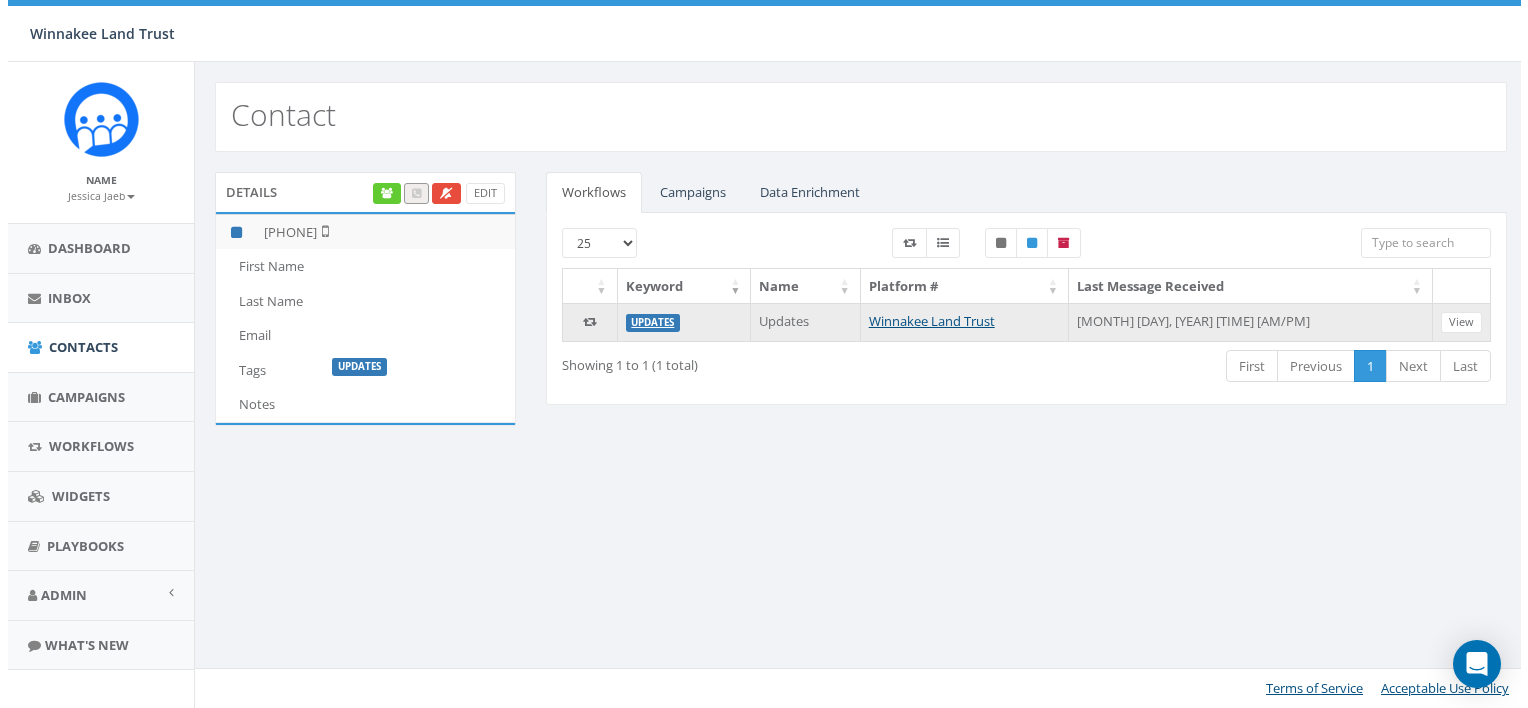 scroll, scrollTop: 0, scrollLeft: 0, axis: both 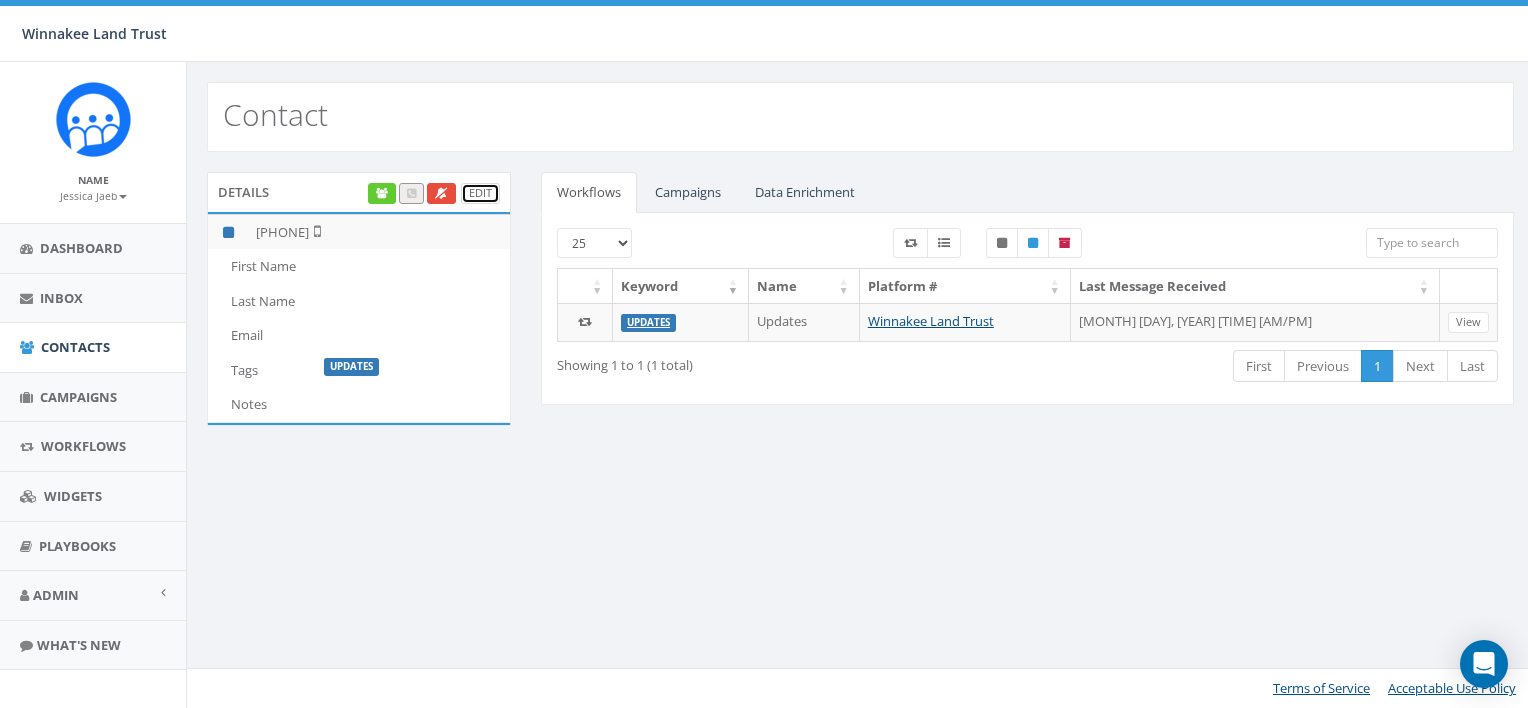 click on "Edit" at bounding box center [480, 193] 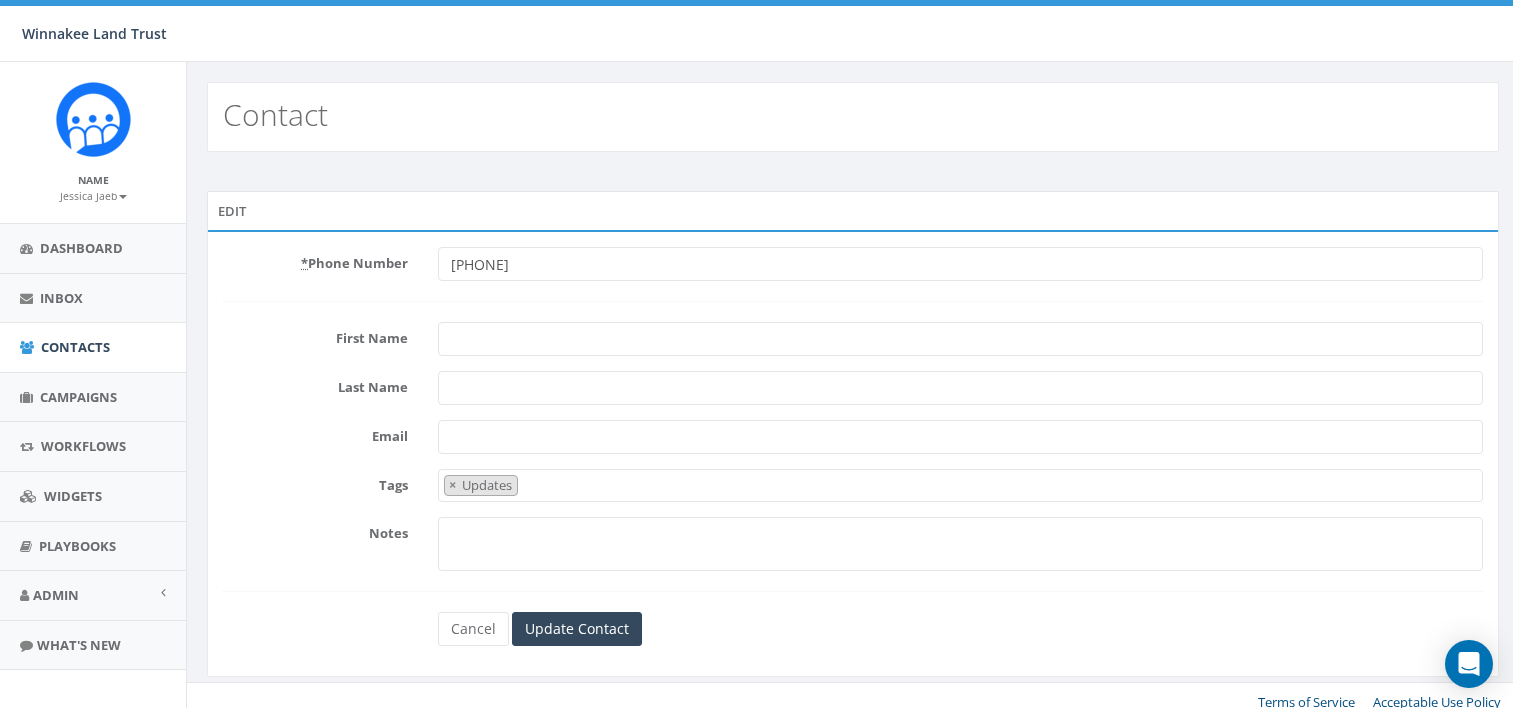 scroll, scrollTop: 0, scrollLeft: 0, axis: both 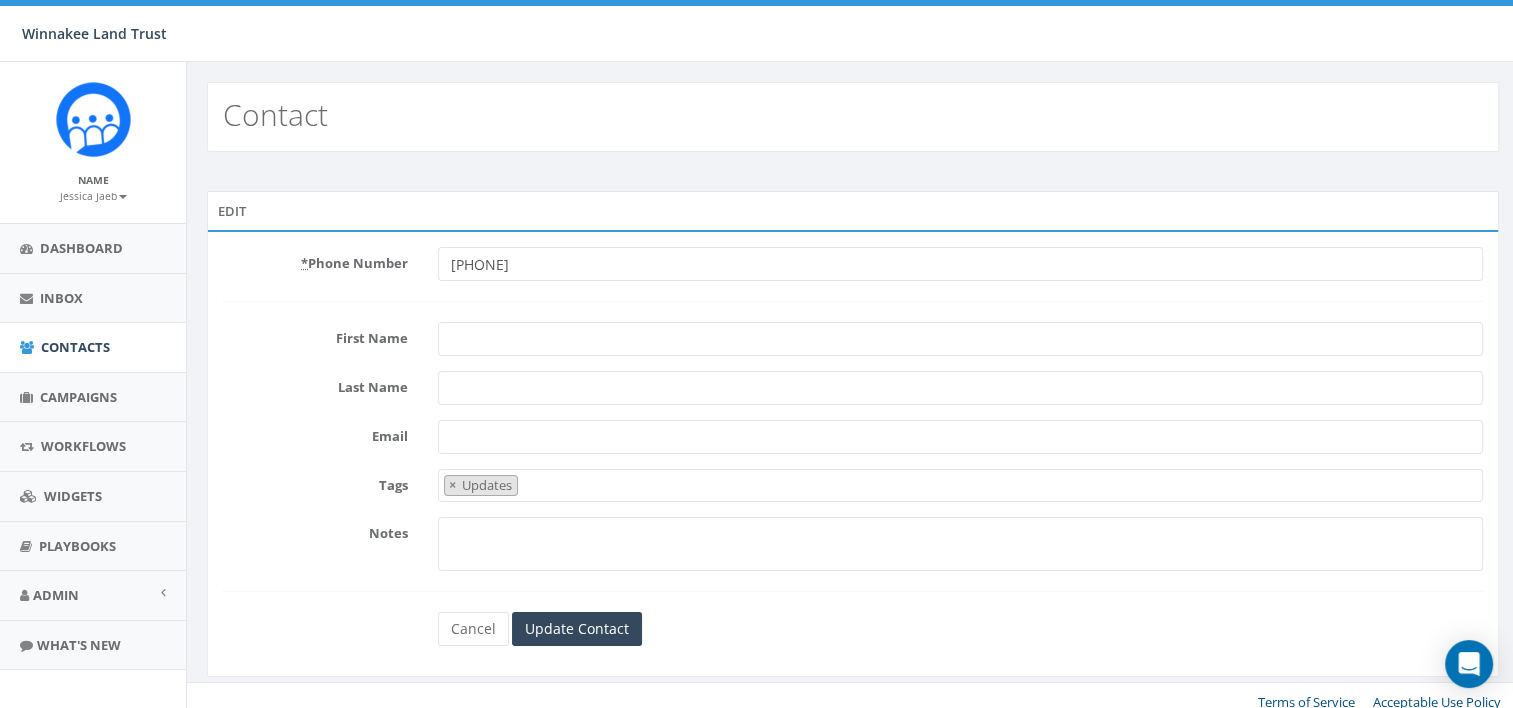 click on "Last Name" at bounding box center (960, 388) 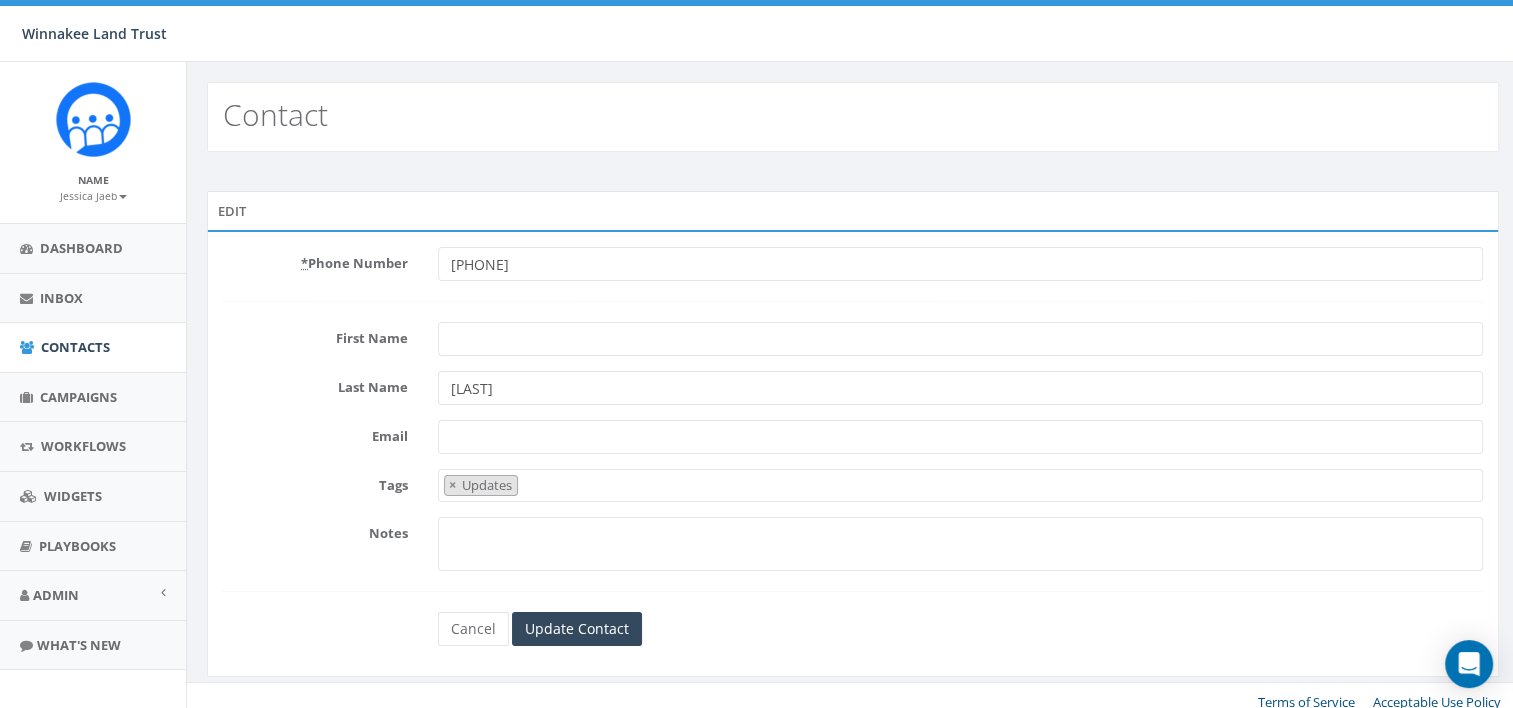 type on "[LAST]" 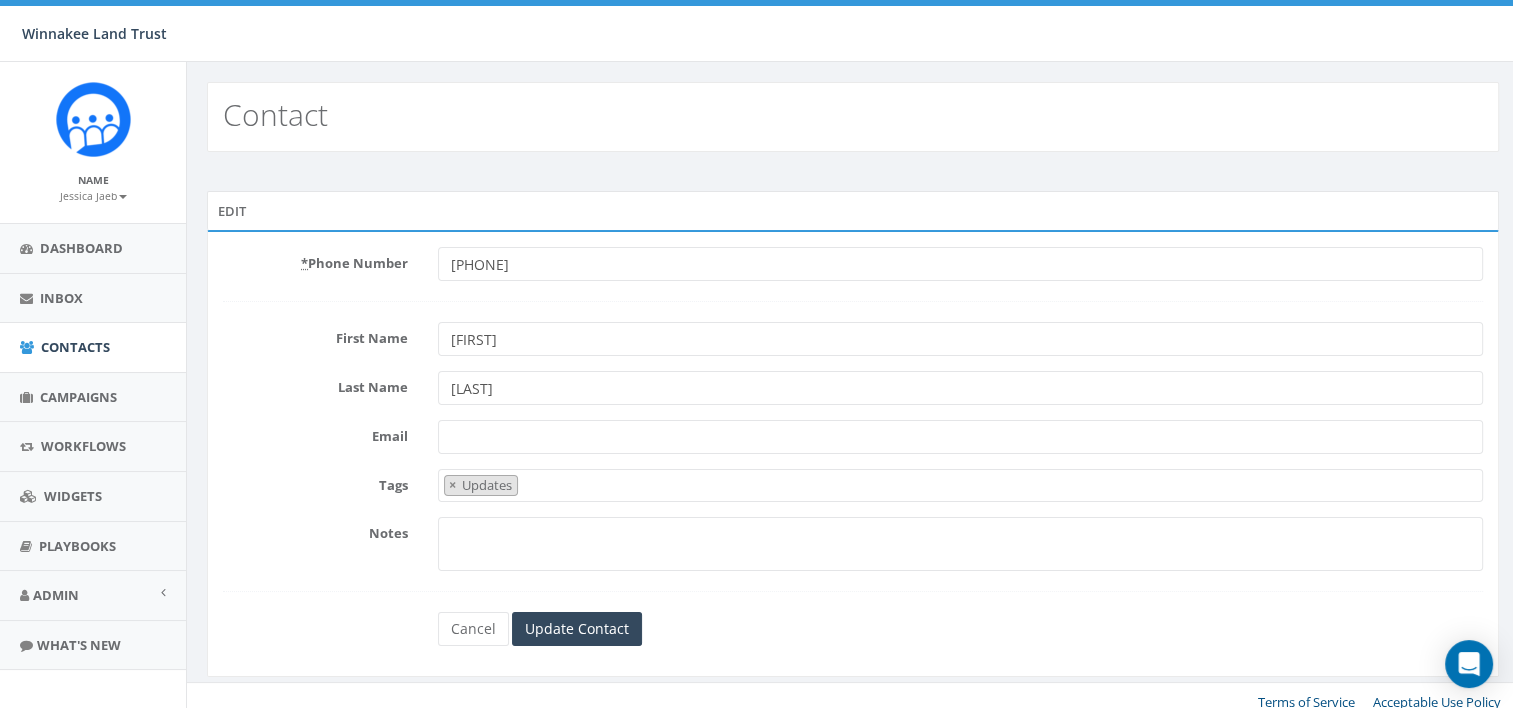 click on "Caitlin" at bounding box center (960, 339) 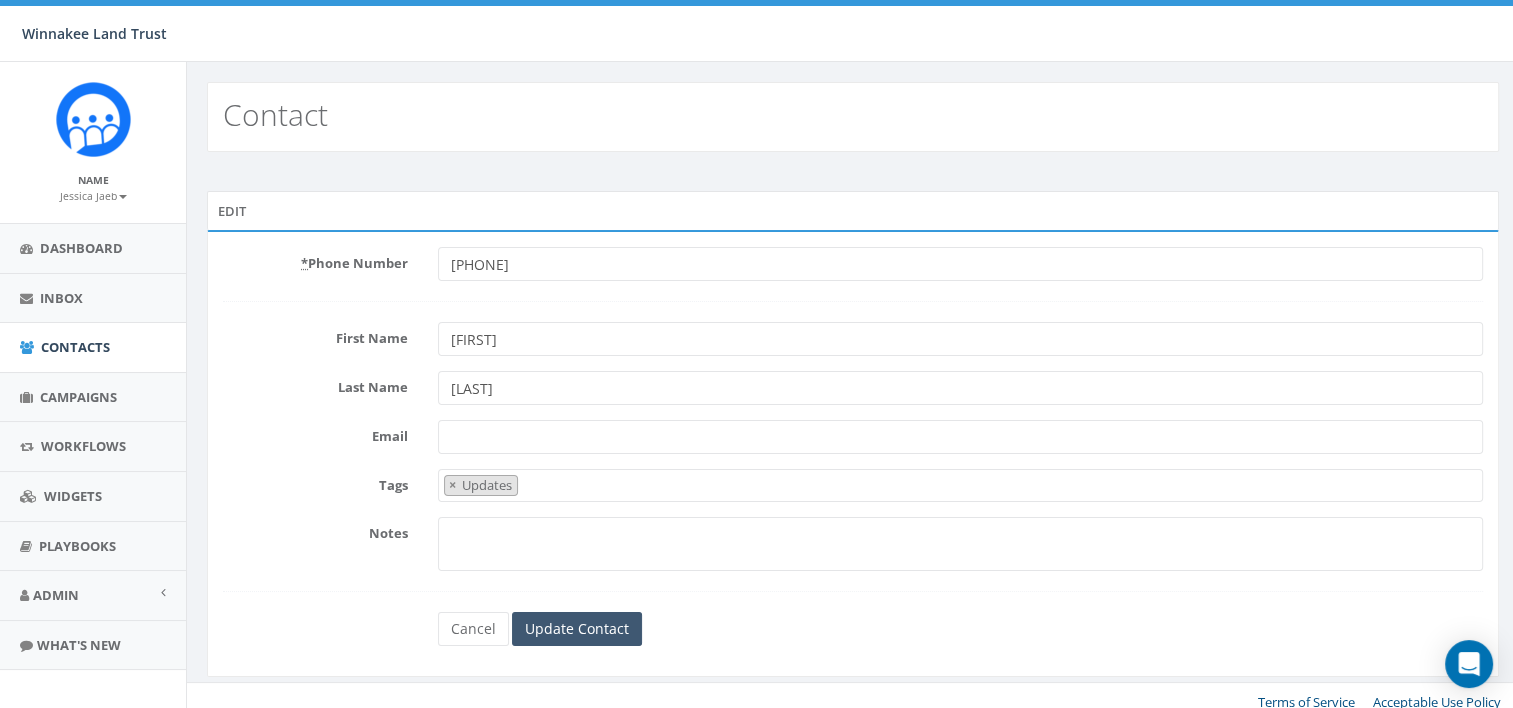 type on "Caitlin" 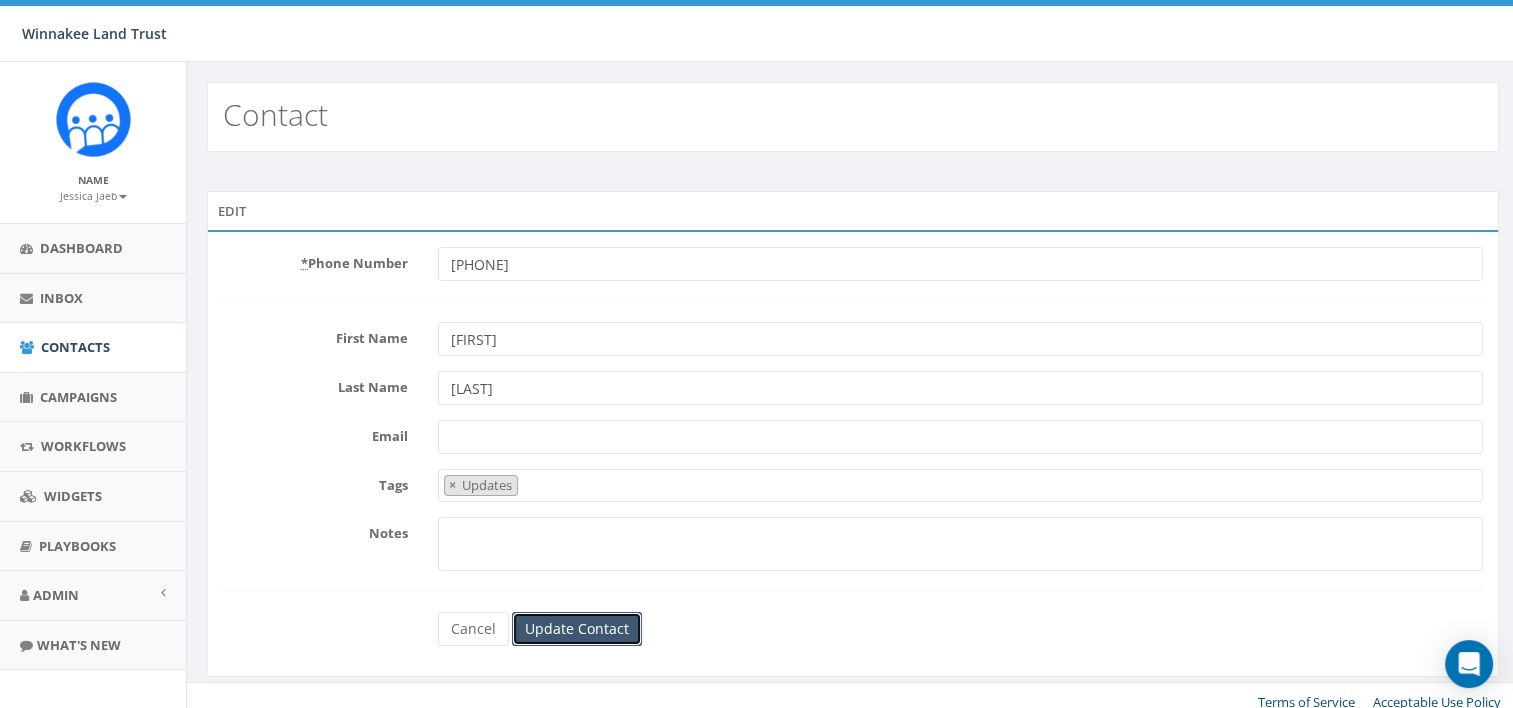 click on "Update Contact" at bounding box center [577, 629] 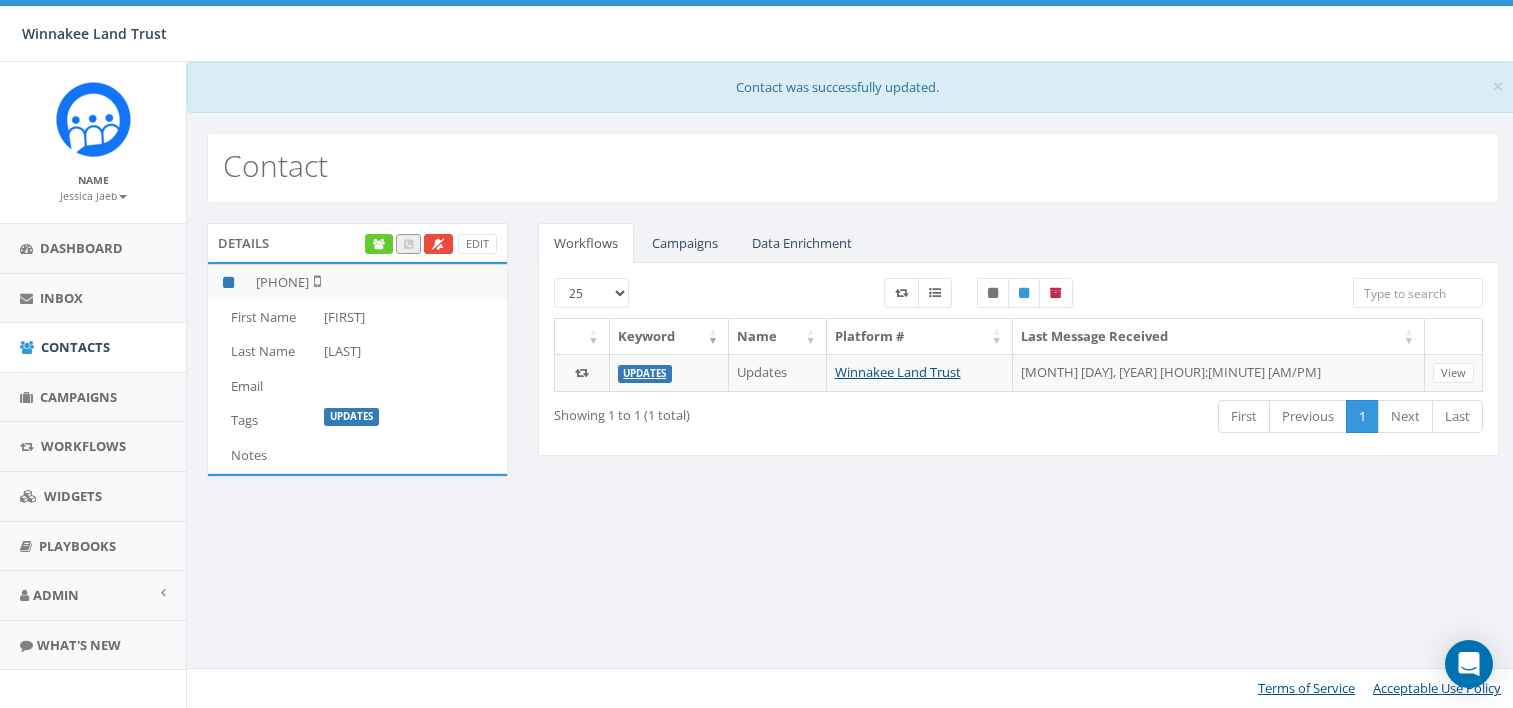 scroll, scrollTop: 0, scrollLeft: 0, axis: both 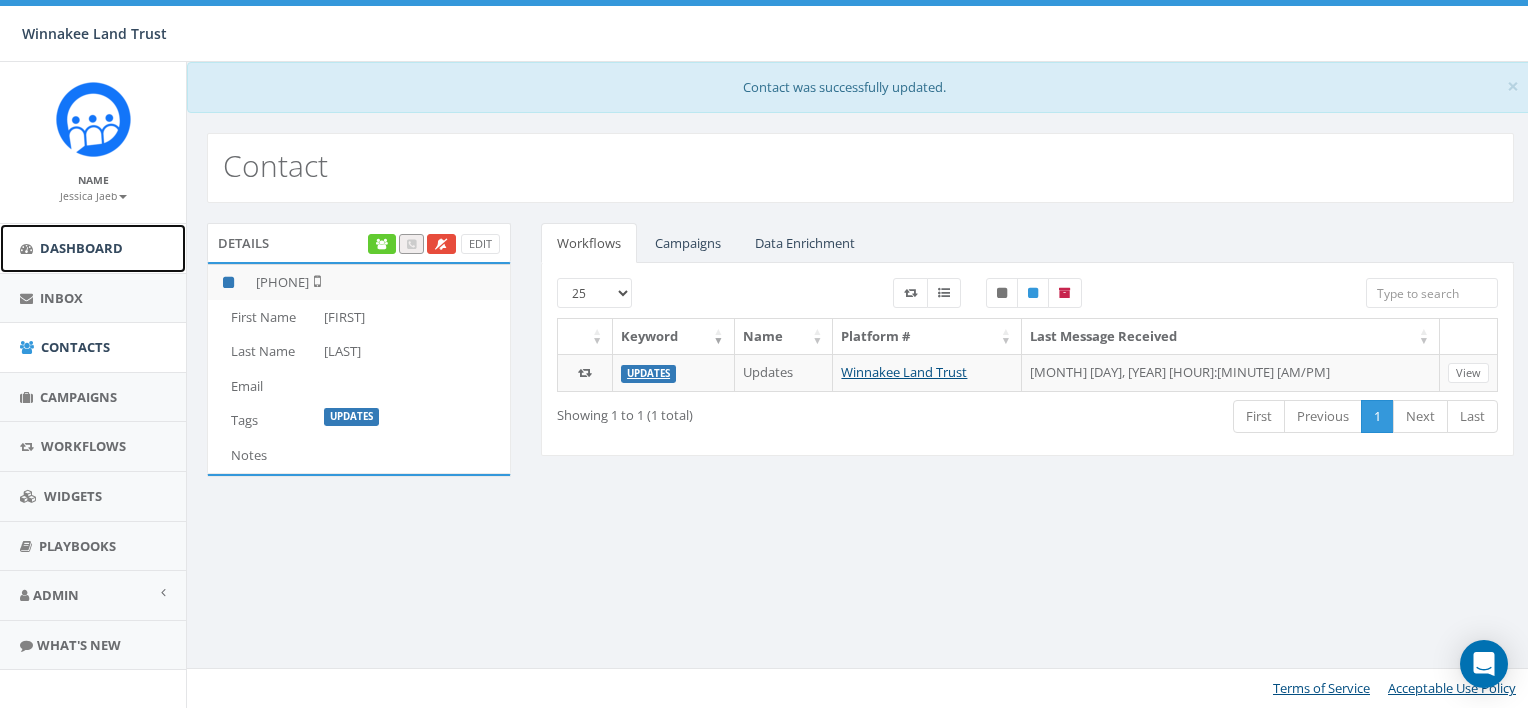 click on "Dashboard" at bounding box center (81, 248) 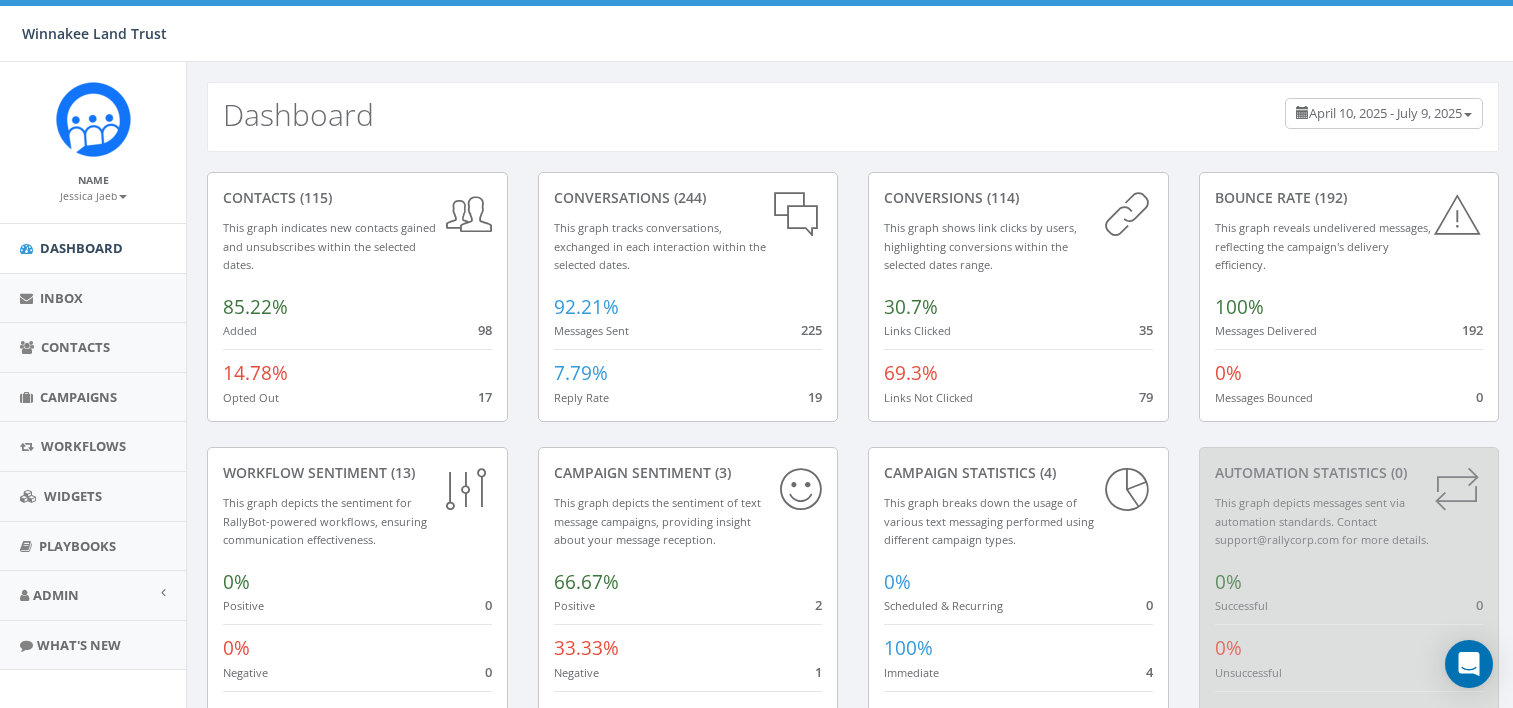 scroll, scrollTop: 0, scrollLeft: 0, axis: both 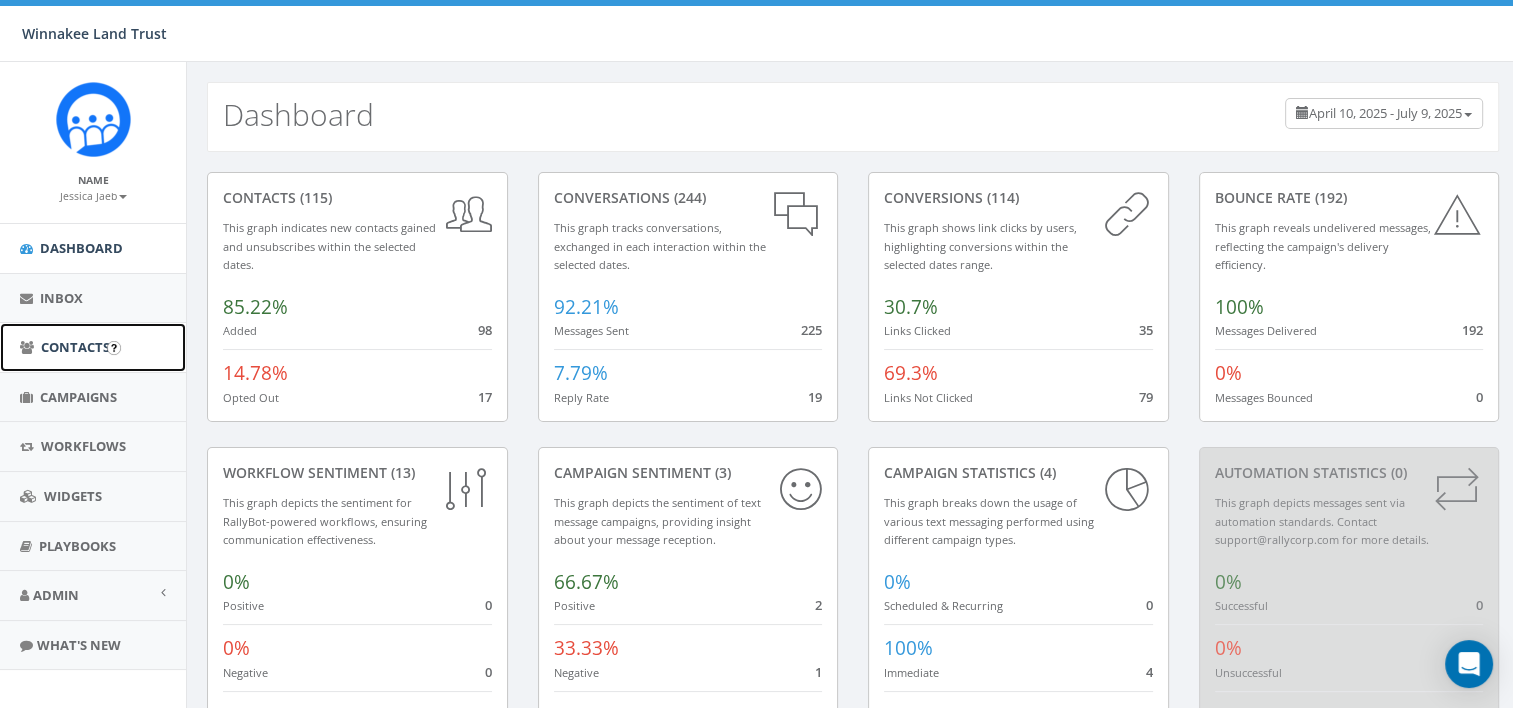 click on "Contacts" at bounding box center [75, 347] 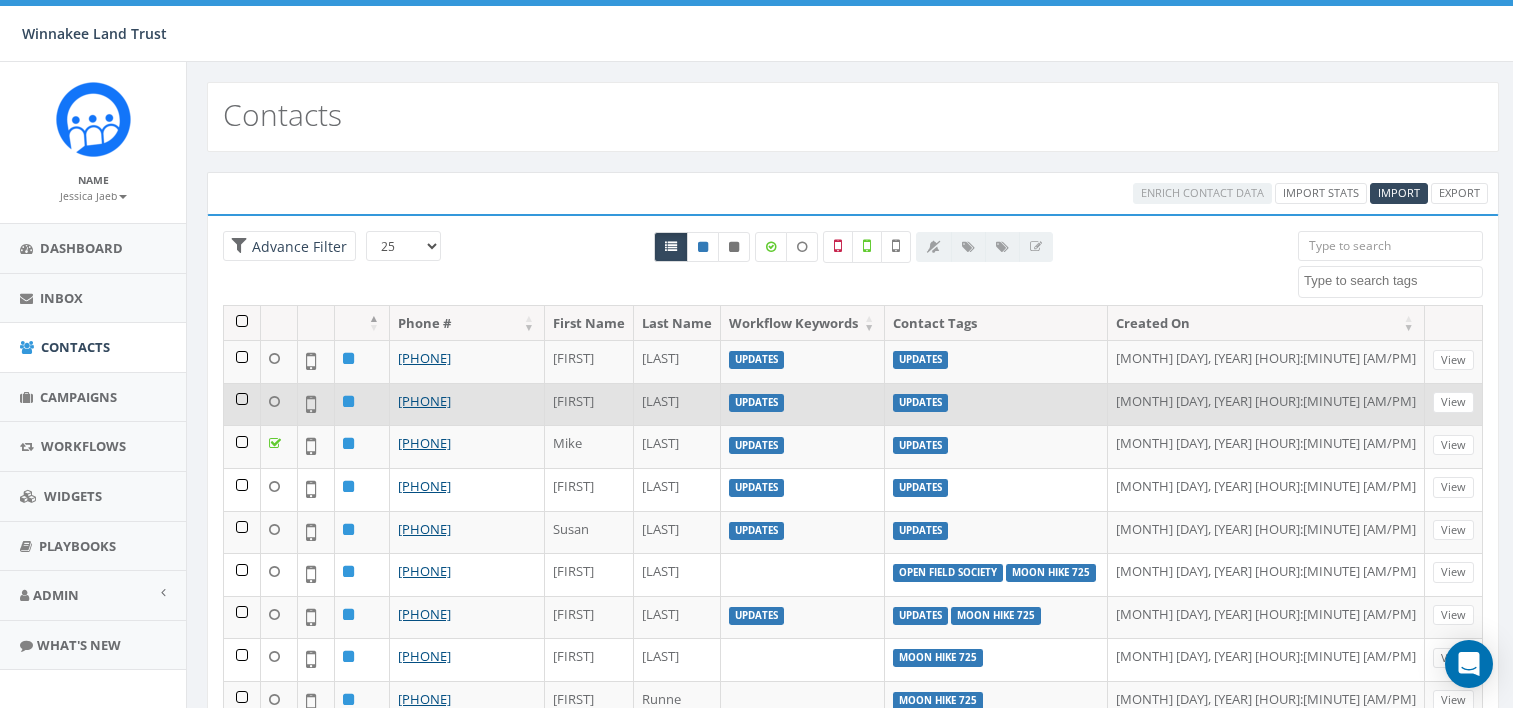 scroll, scrollTop: 0, scrollLeft: 0, axis: both 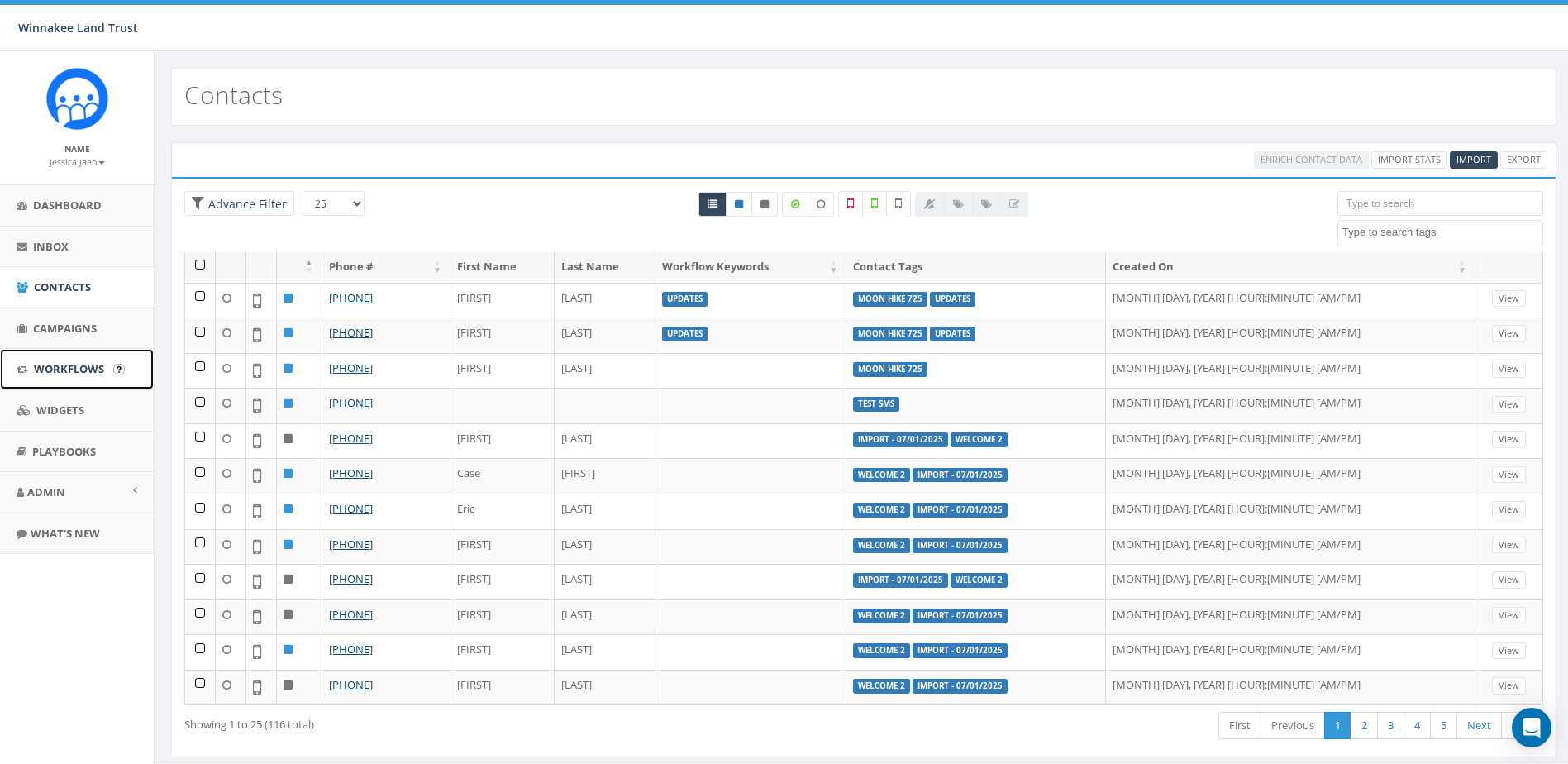 click on "Workflows" at bounding box center (69, 369) 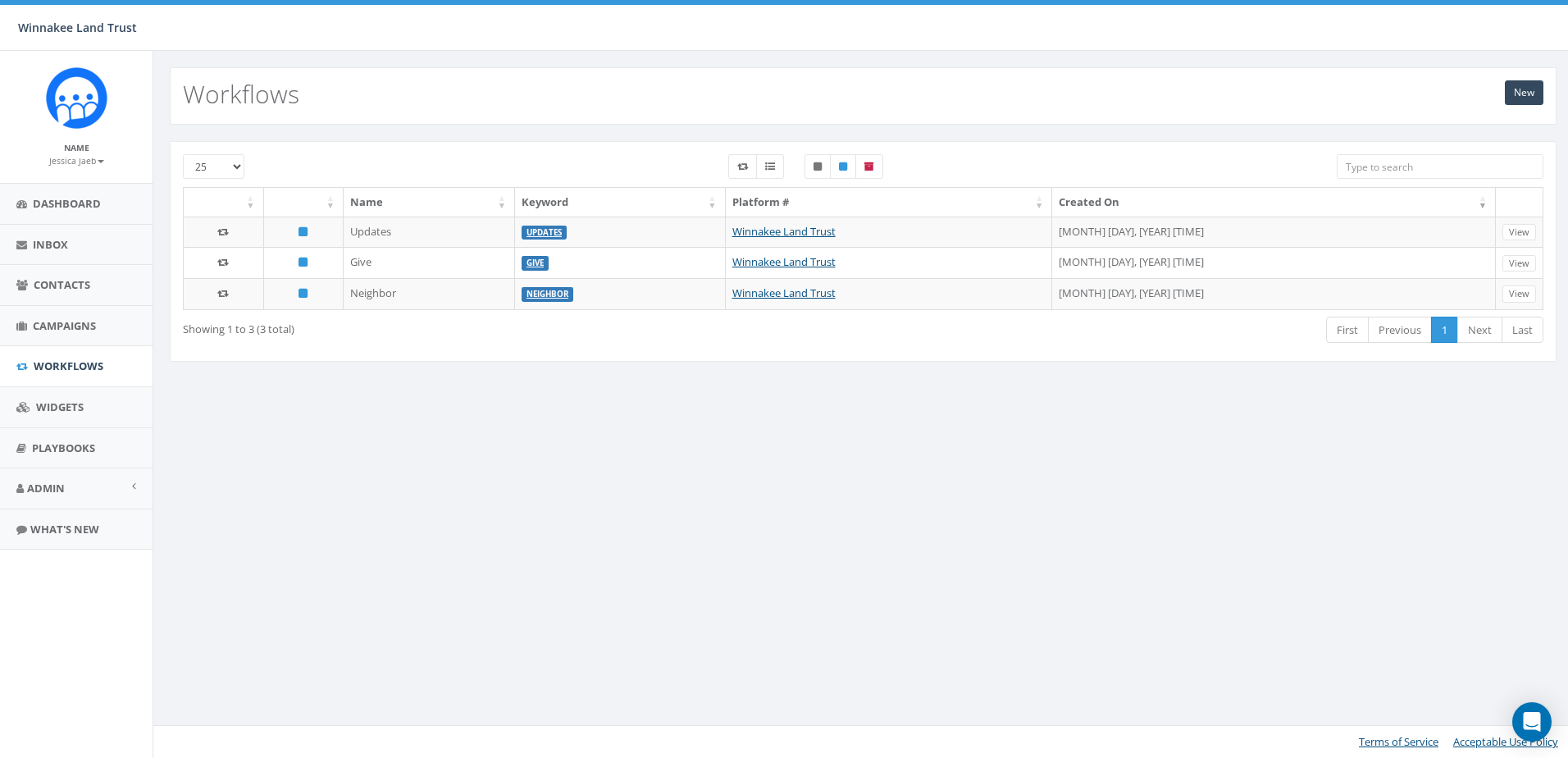 scroll, scrollTop: 0, scrollLeft: 0, axis: both 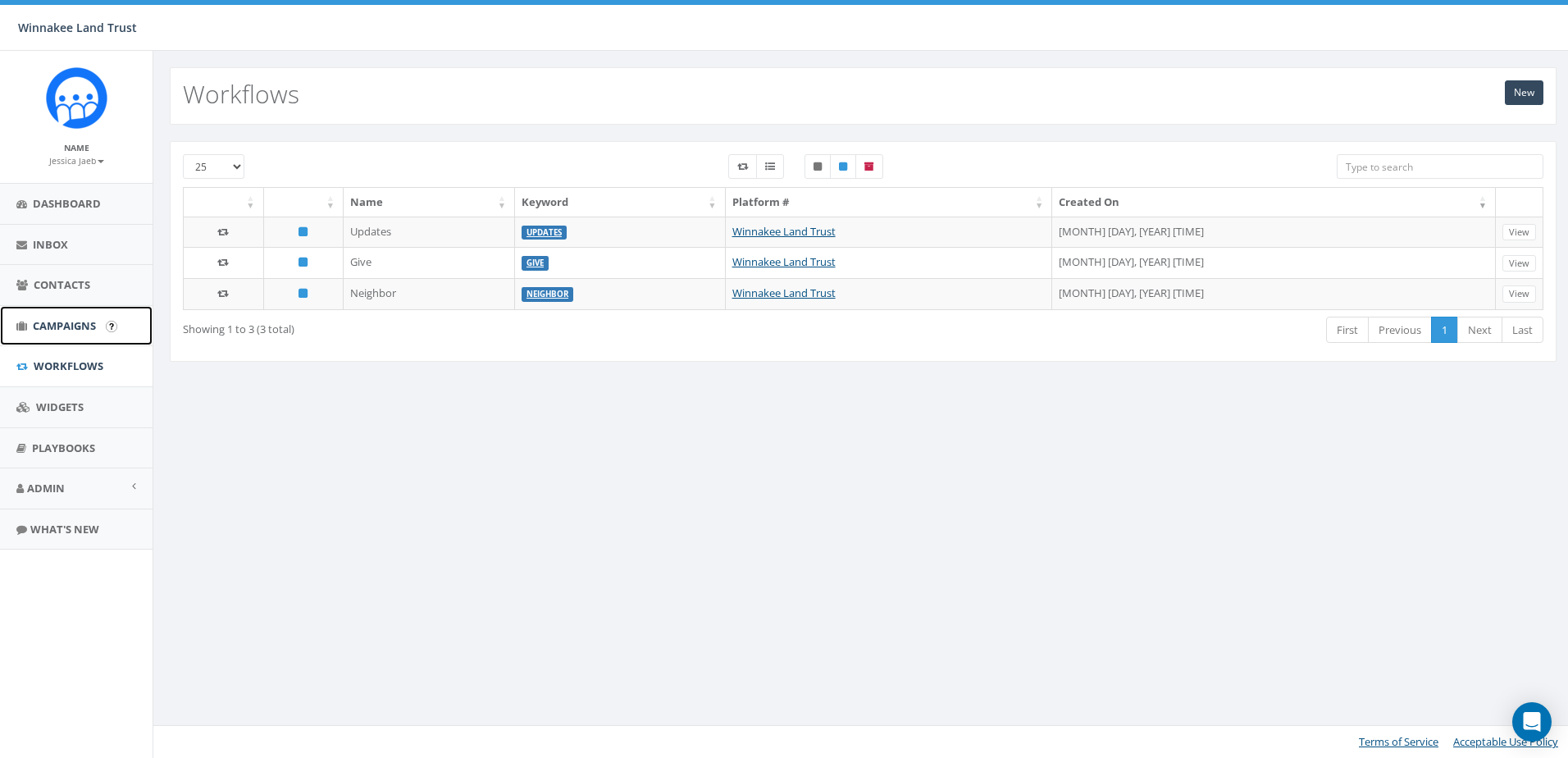 click on "Campaigns" at bounding box center [64, 326] 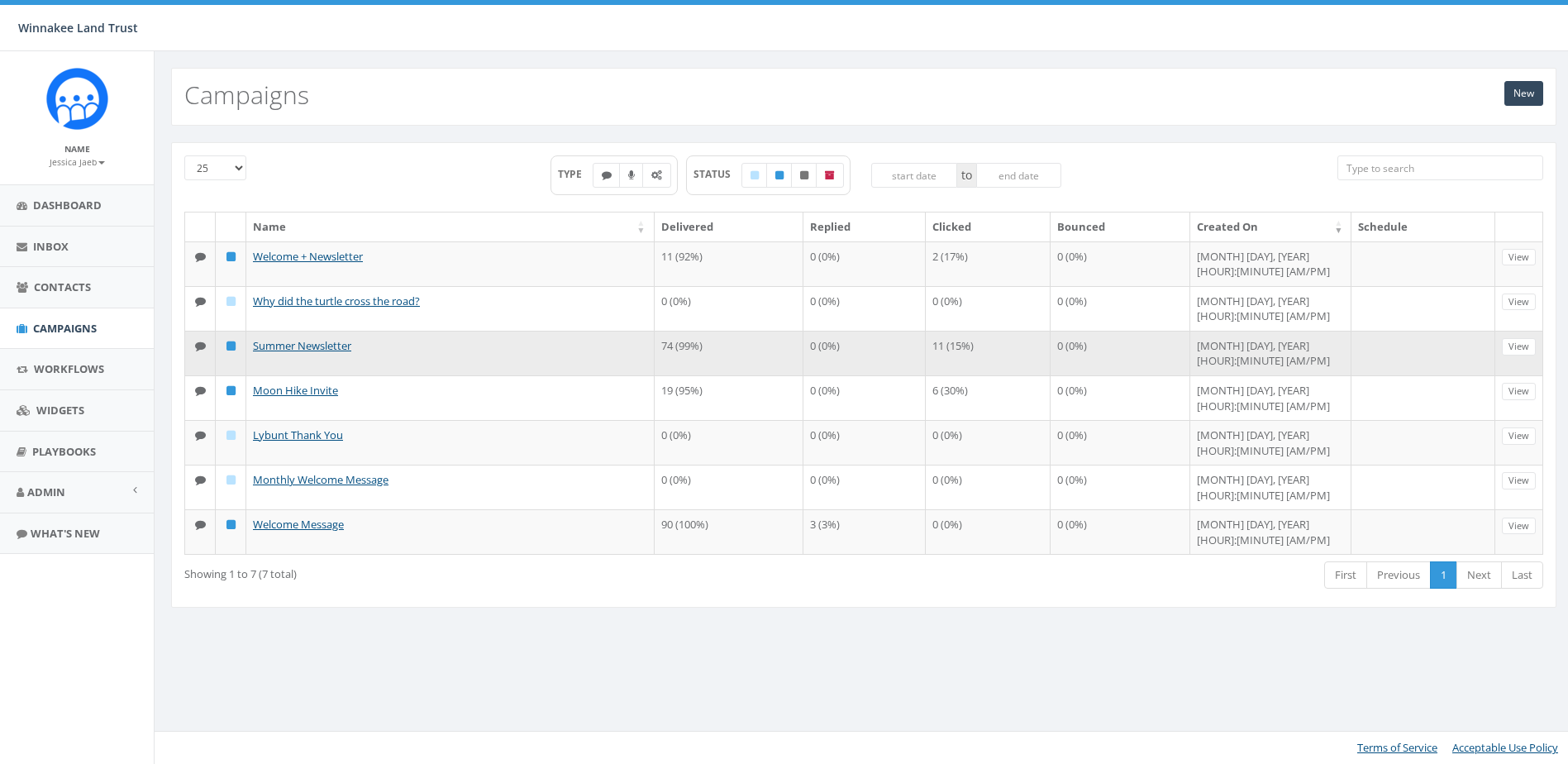 scroll, scrollTop: 0, scrollLeft: 0, axis: both 